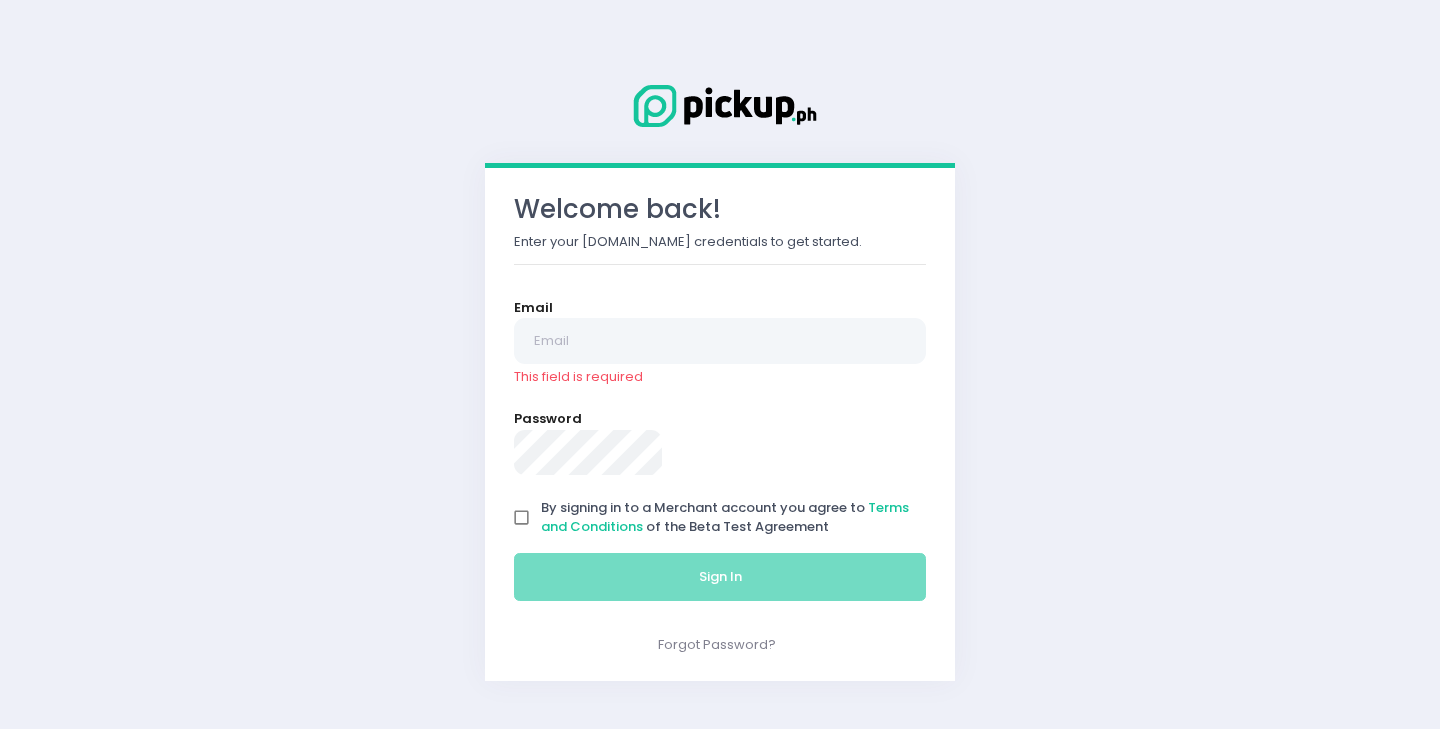 scroll, scrollTop: 0, scrollLeft: 0, axis: both 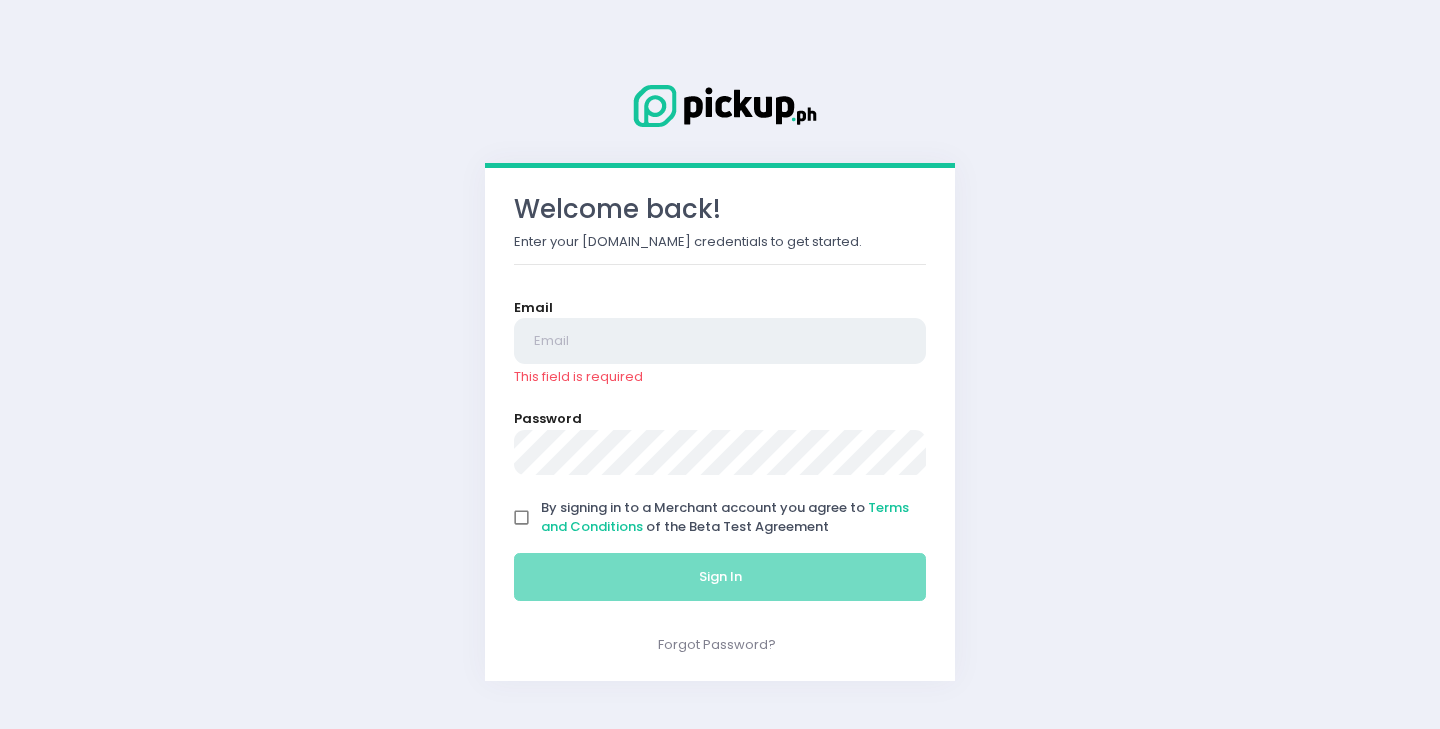 click at bounding box center (720, 341) 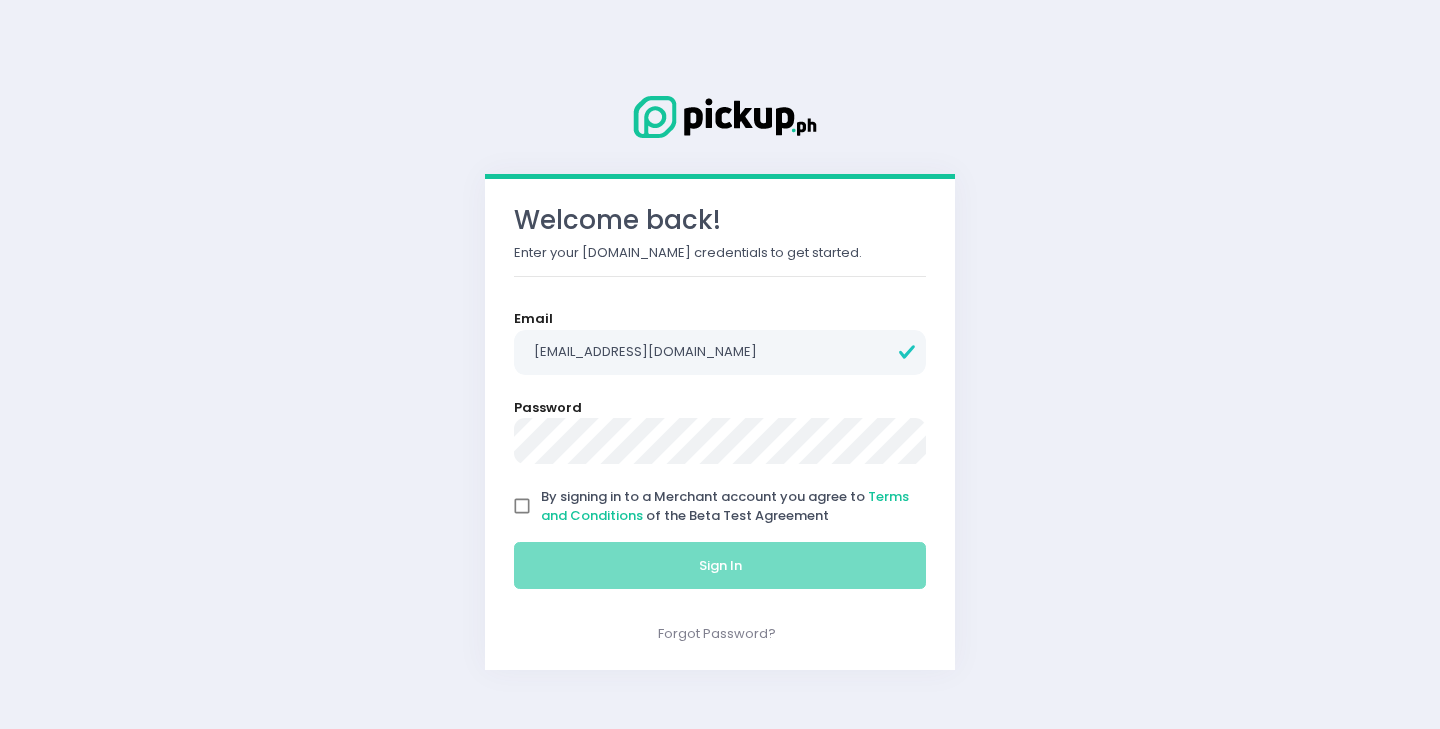 click on "By signing in to a Merchant account you agree to   Terms and Conditions   of the Beta Test Agreement" at bounding box center [522, 506] 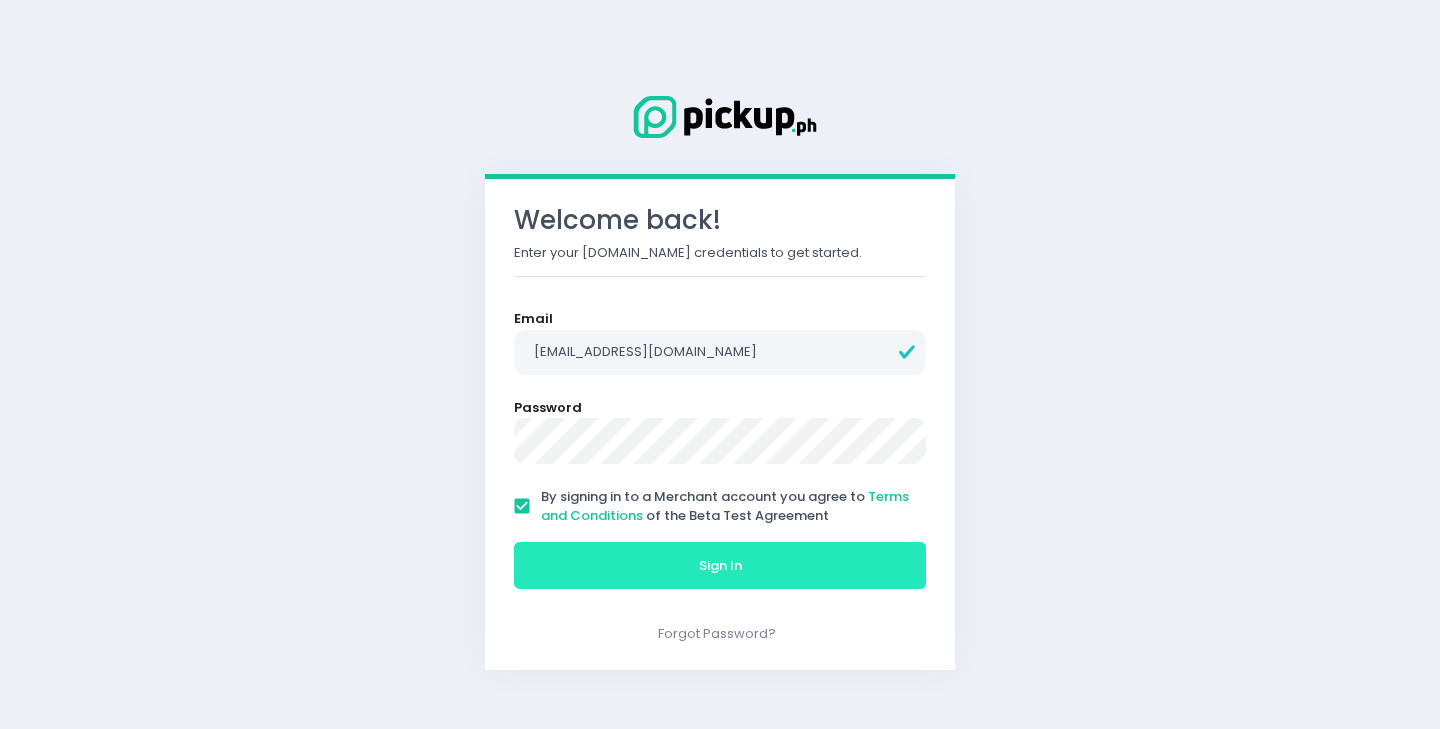 click on "Sign In" at bounding box center [720, 566] 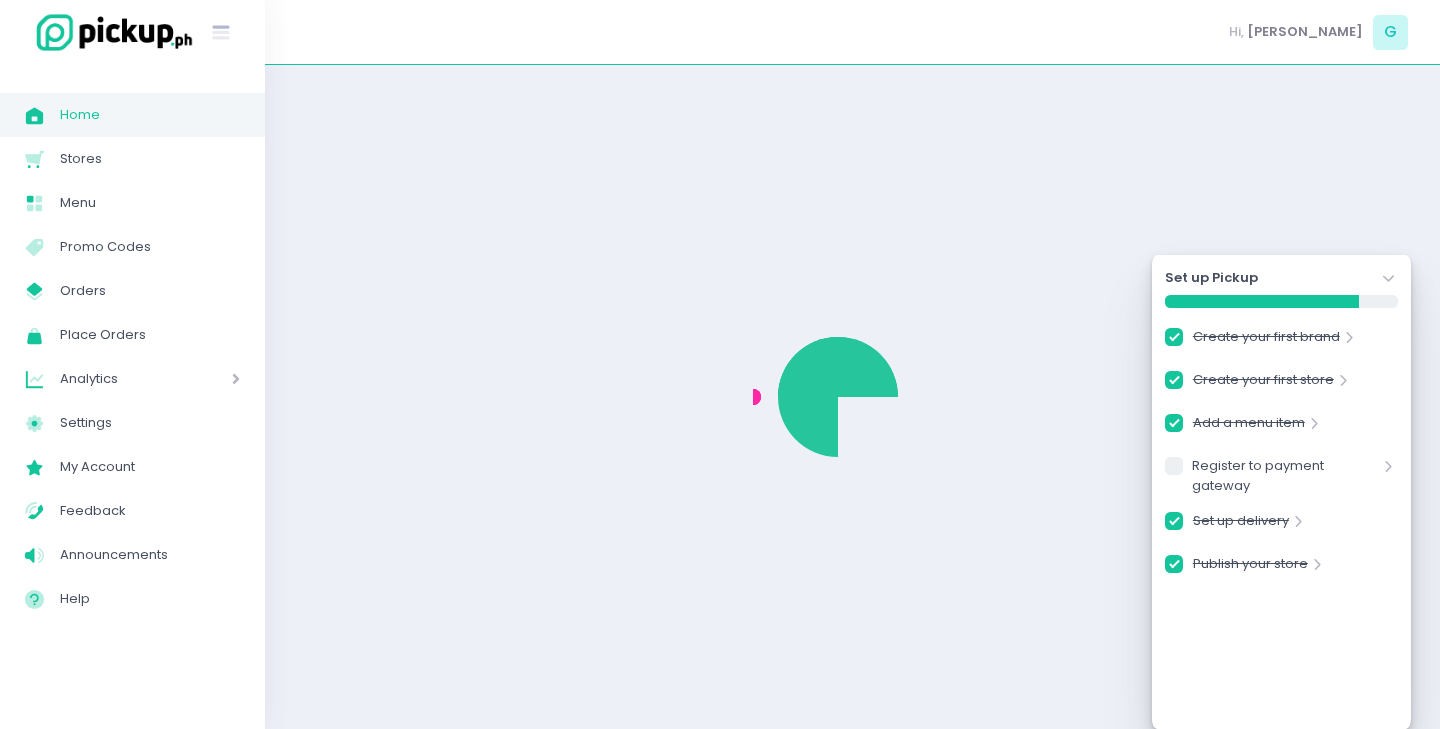 checkbox on "true" 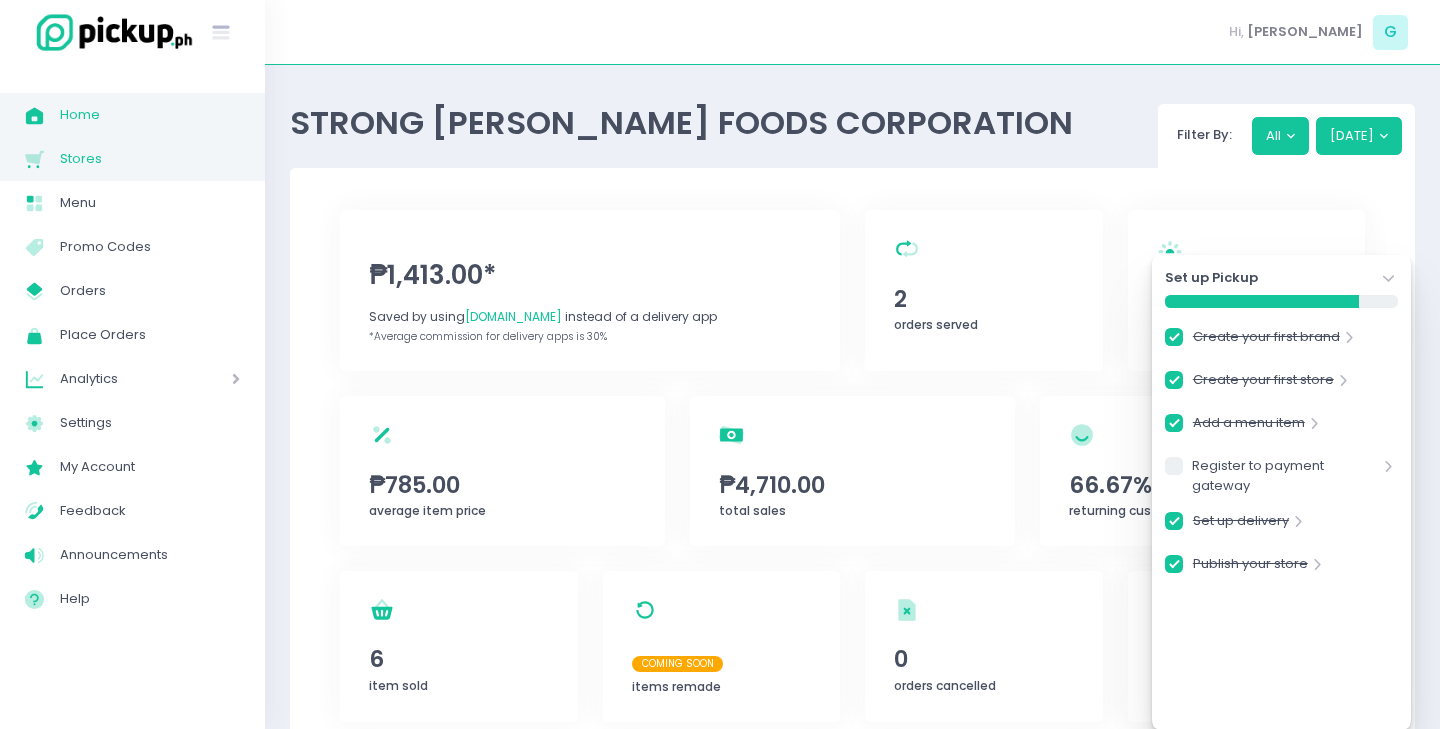 click on "Stores" at bounding box center [150, 159] 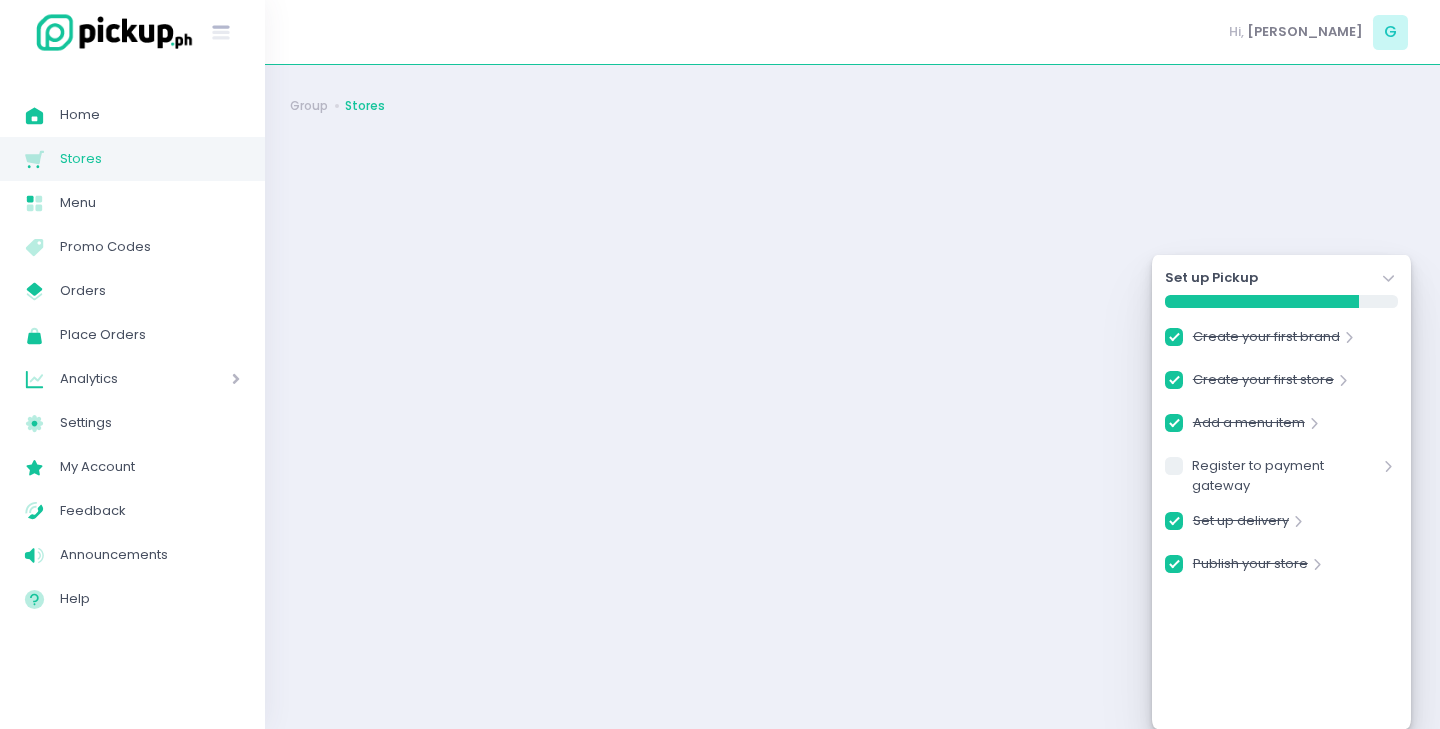 checkbox on "true" 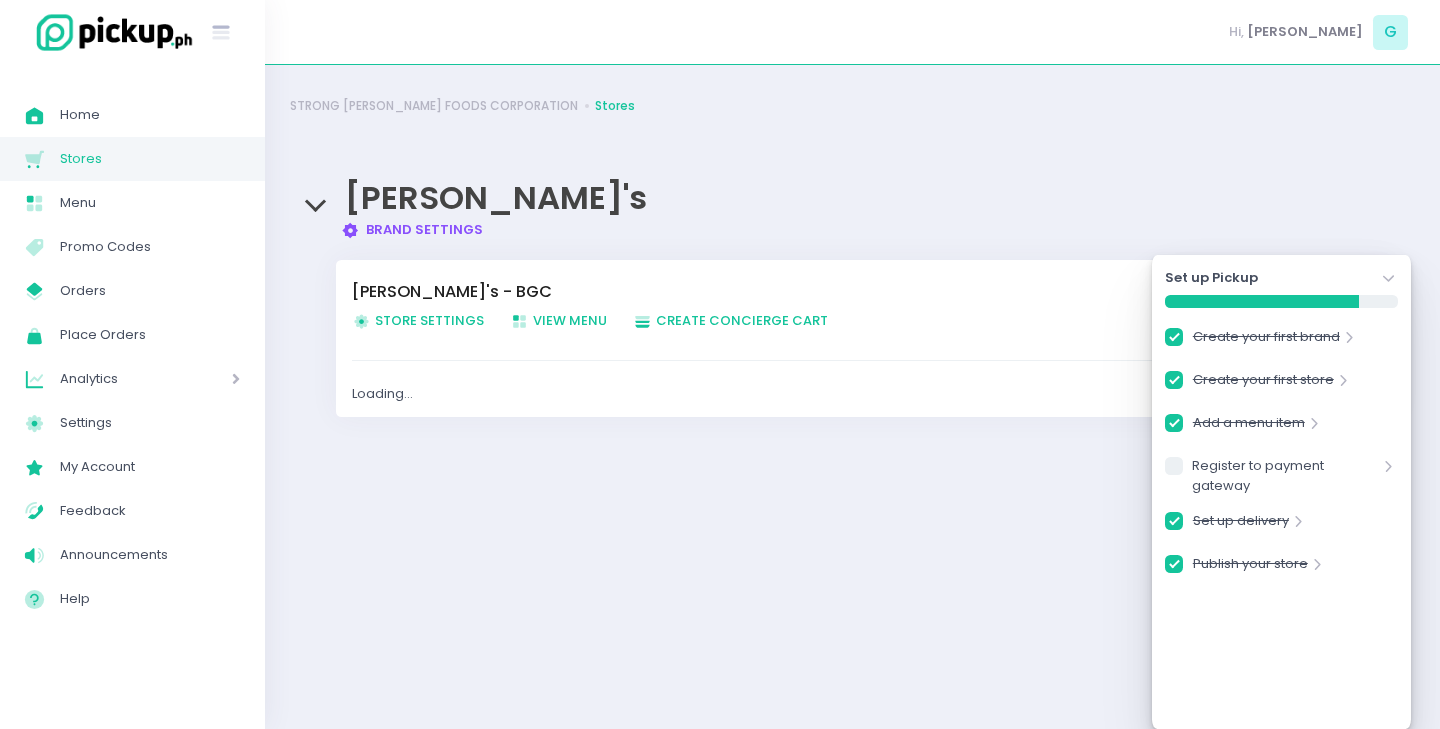 click on "Store Settings Created with Sketch. Store Settings" at bounding box center [418, 320] 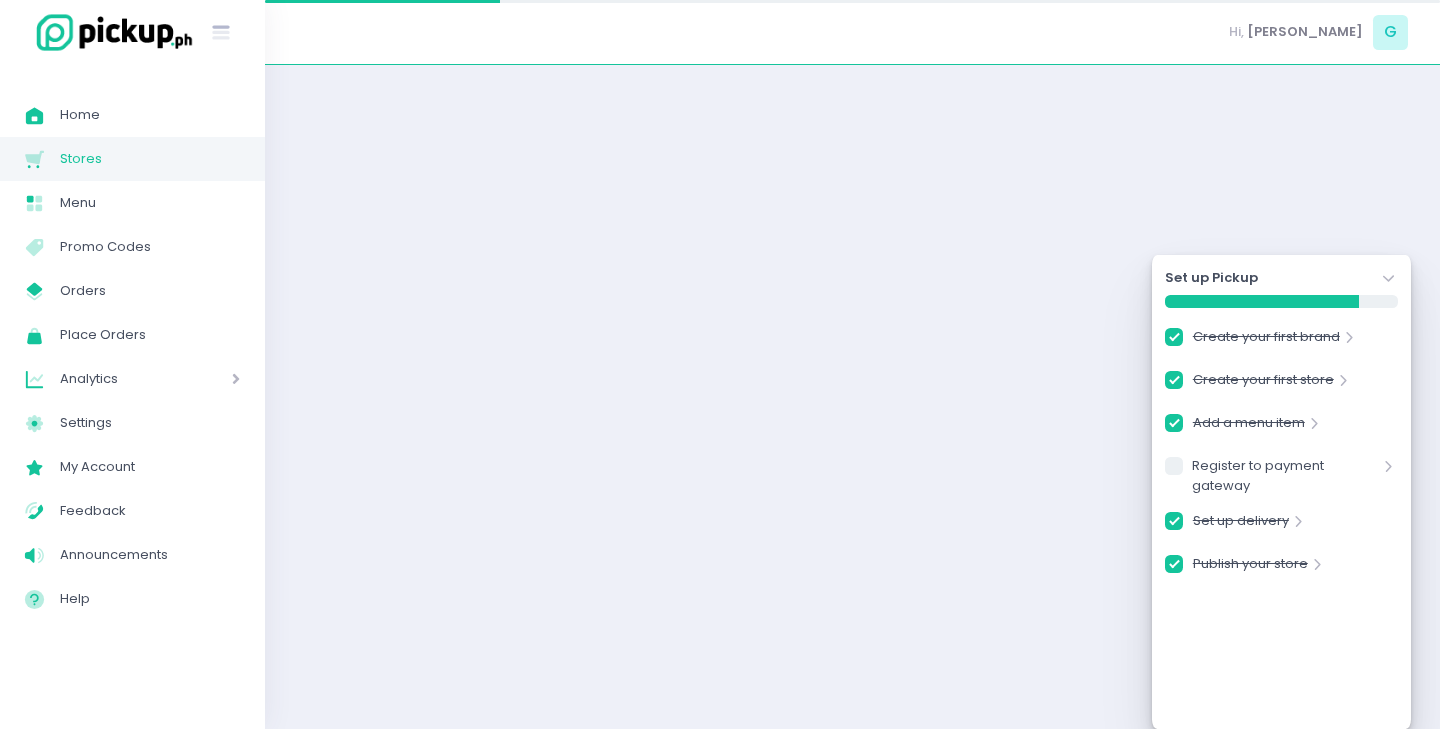 checkbox on "true" 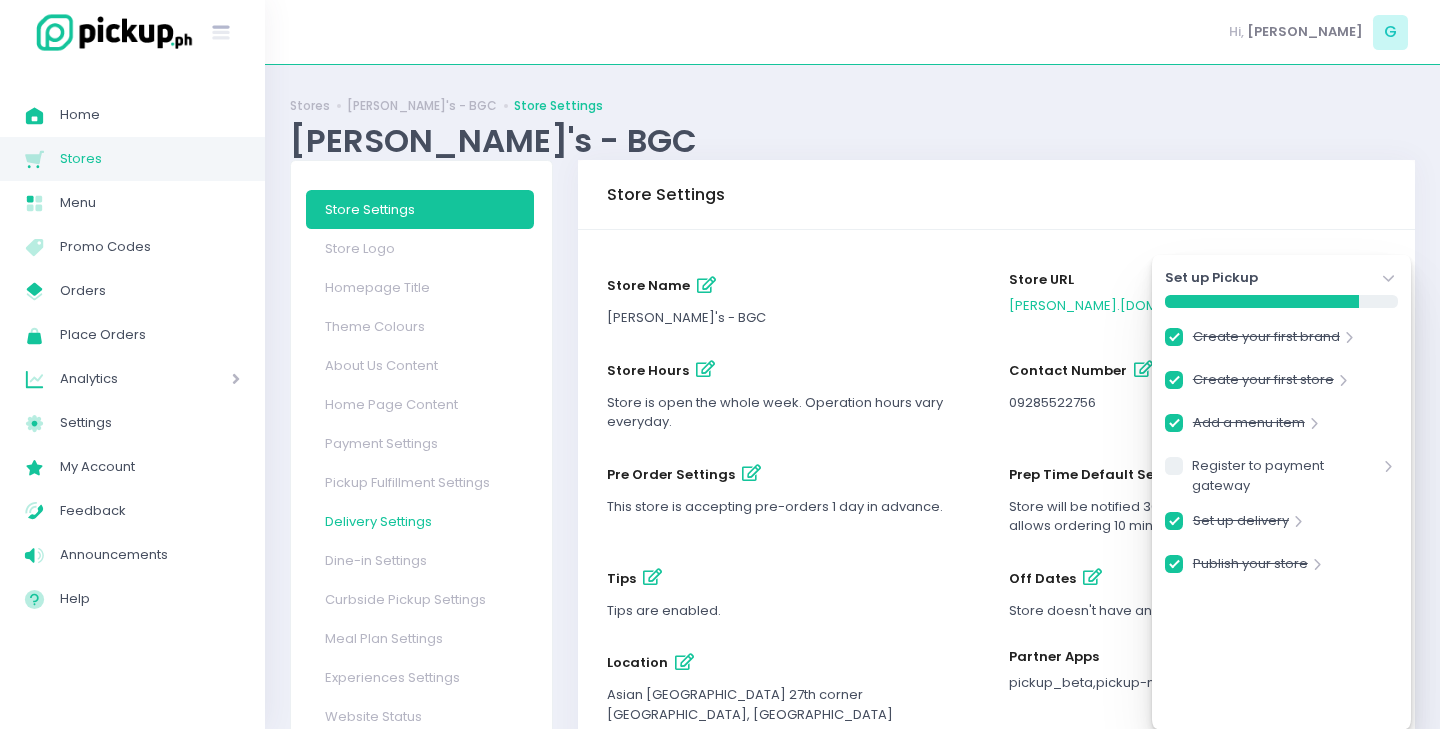 click on "Delivery Settings" at bounding box center [420, 521] 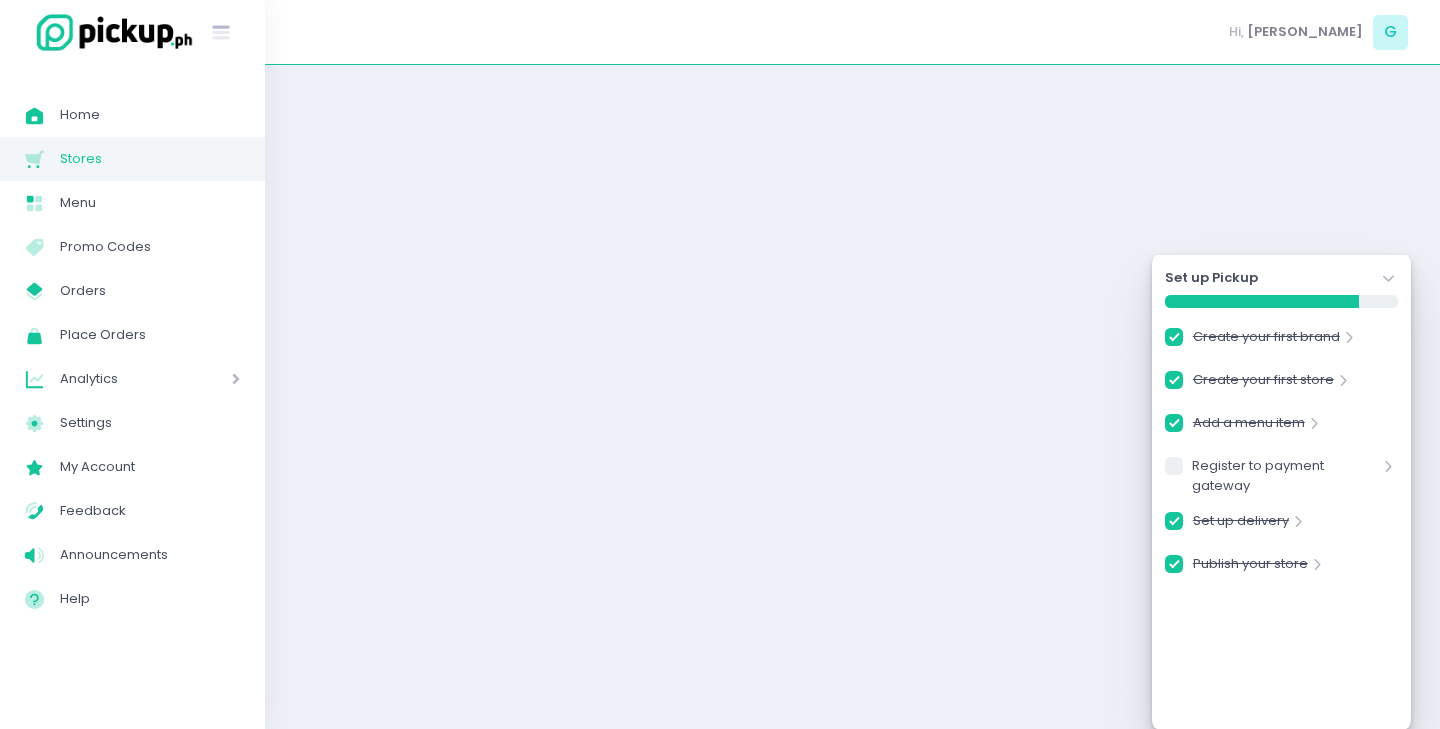 checkbox on "true" 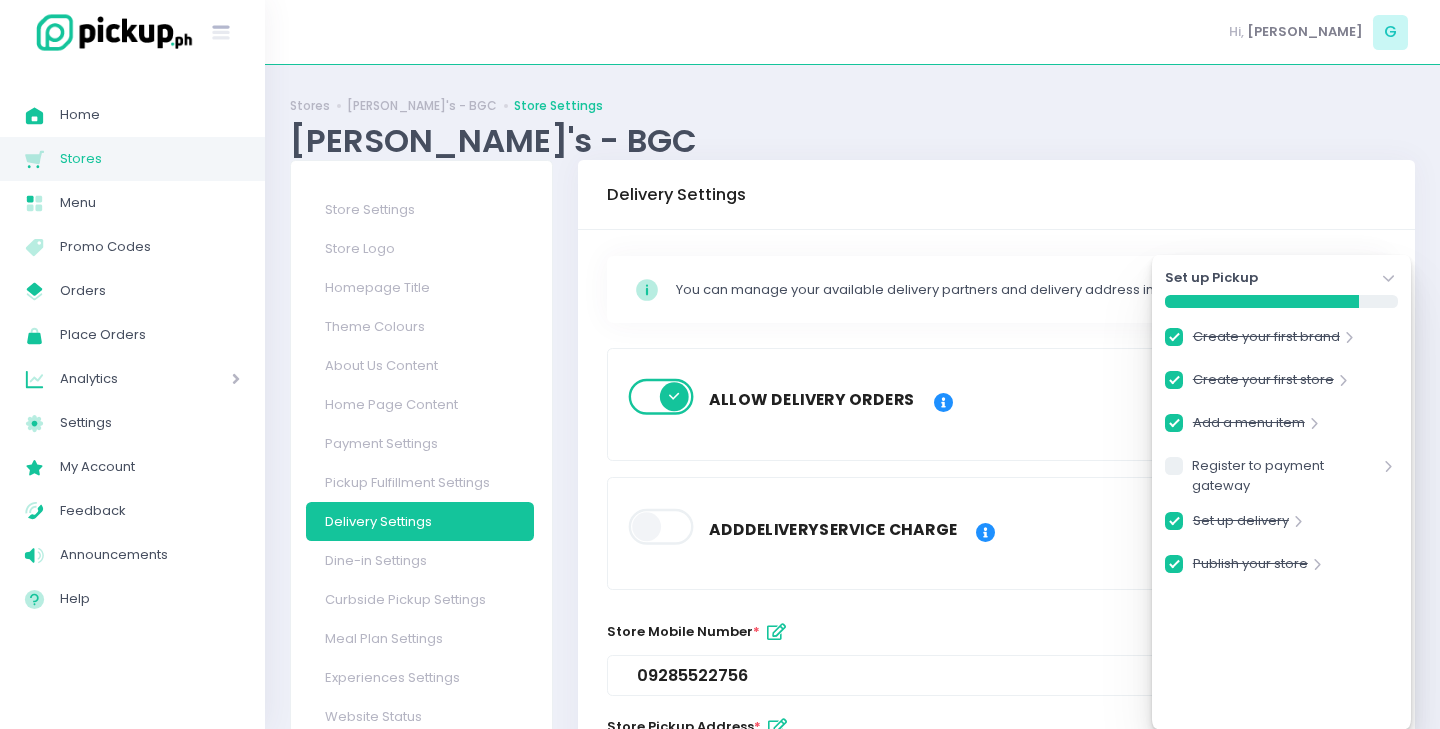 click at bounding box center [662, 397] 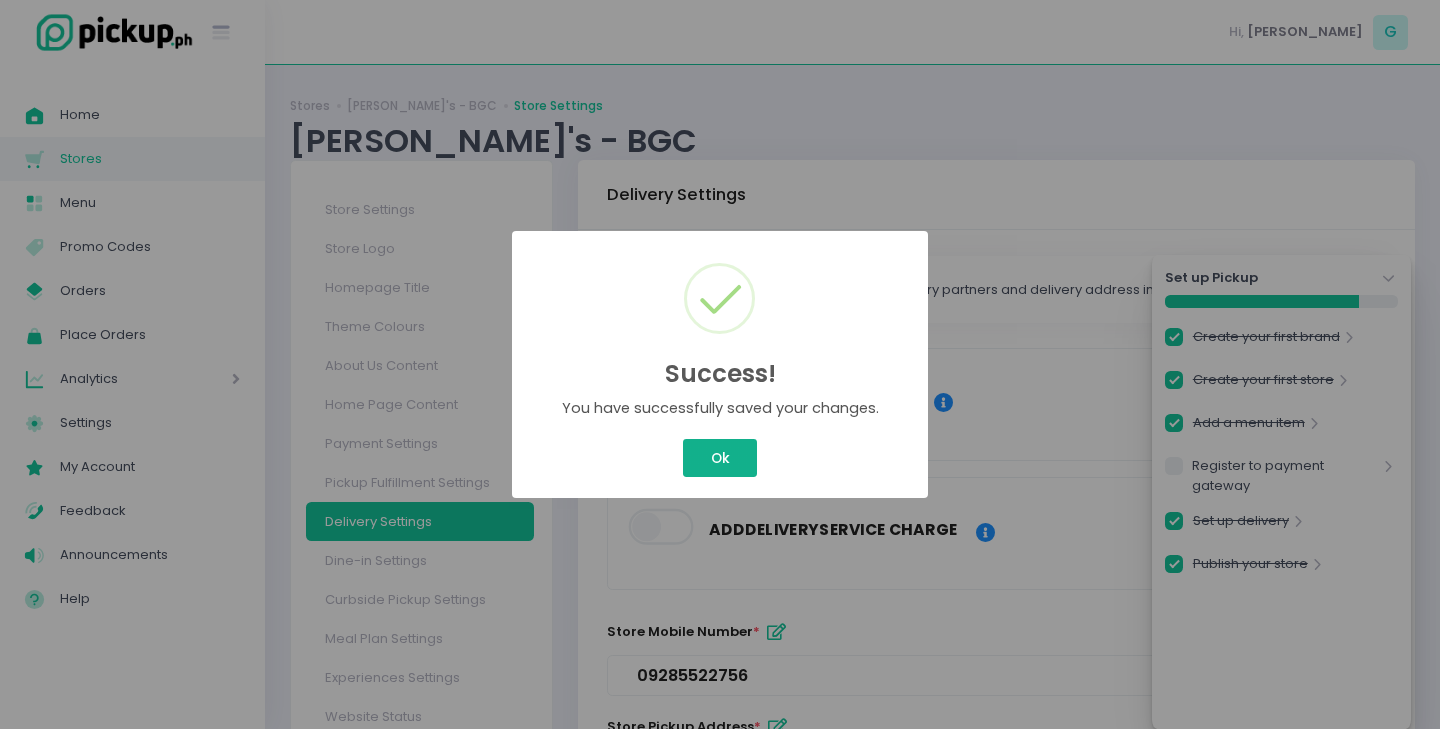 click on "Ok" at bounding box center (720, 458) 